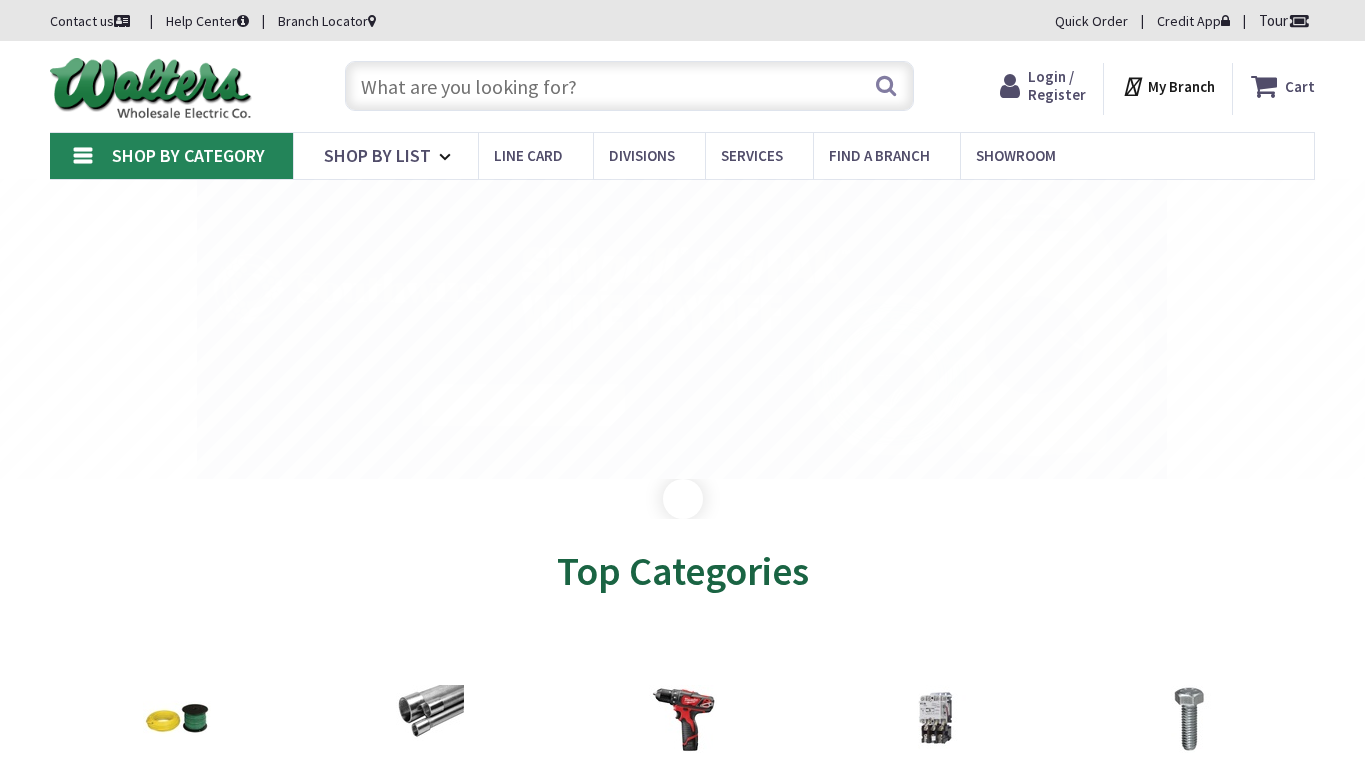 scroll, scrollTop: 0, scrollLeft: 0, axis: both 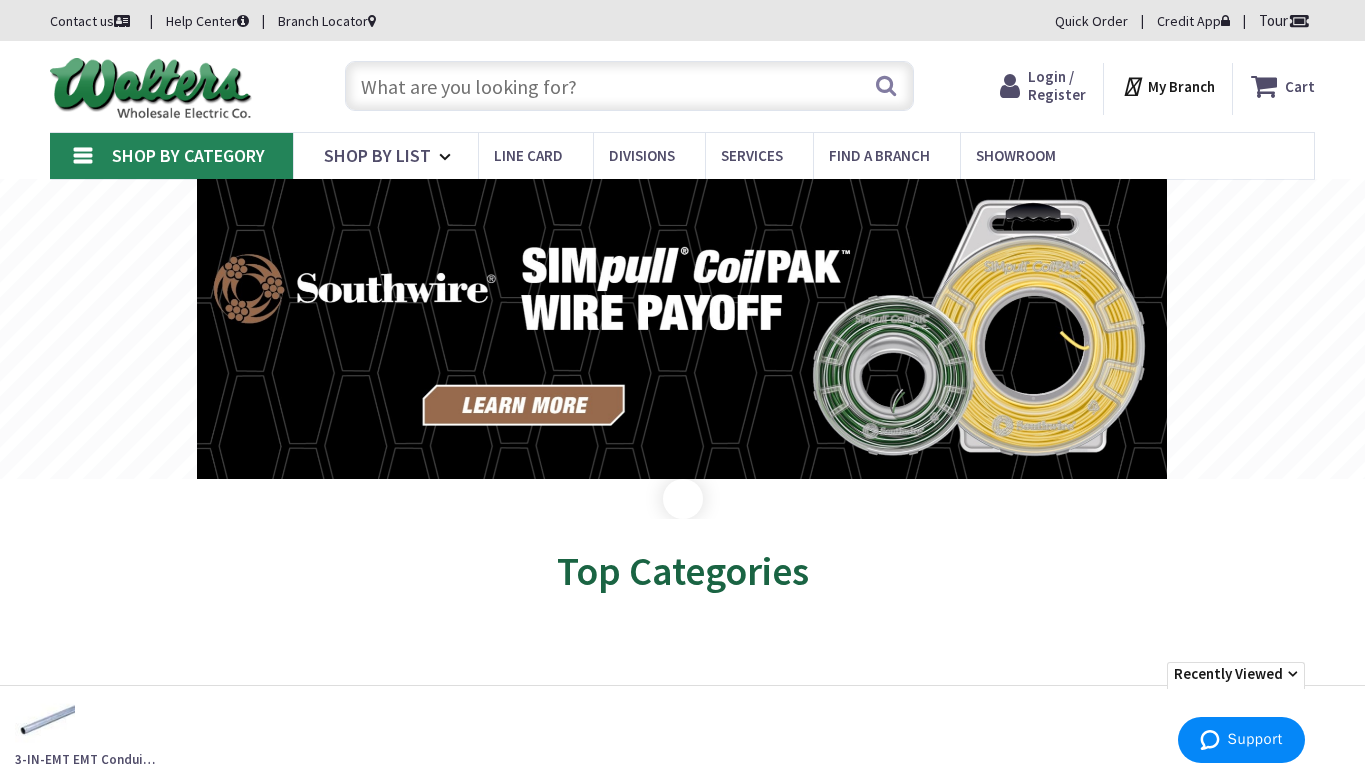 click at bounding box center (629, 86) 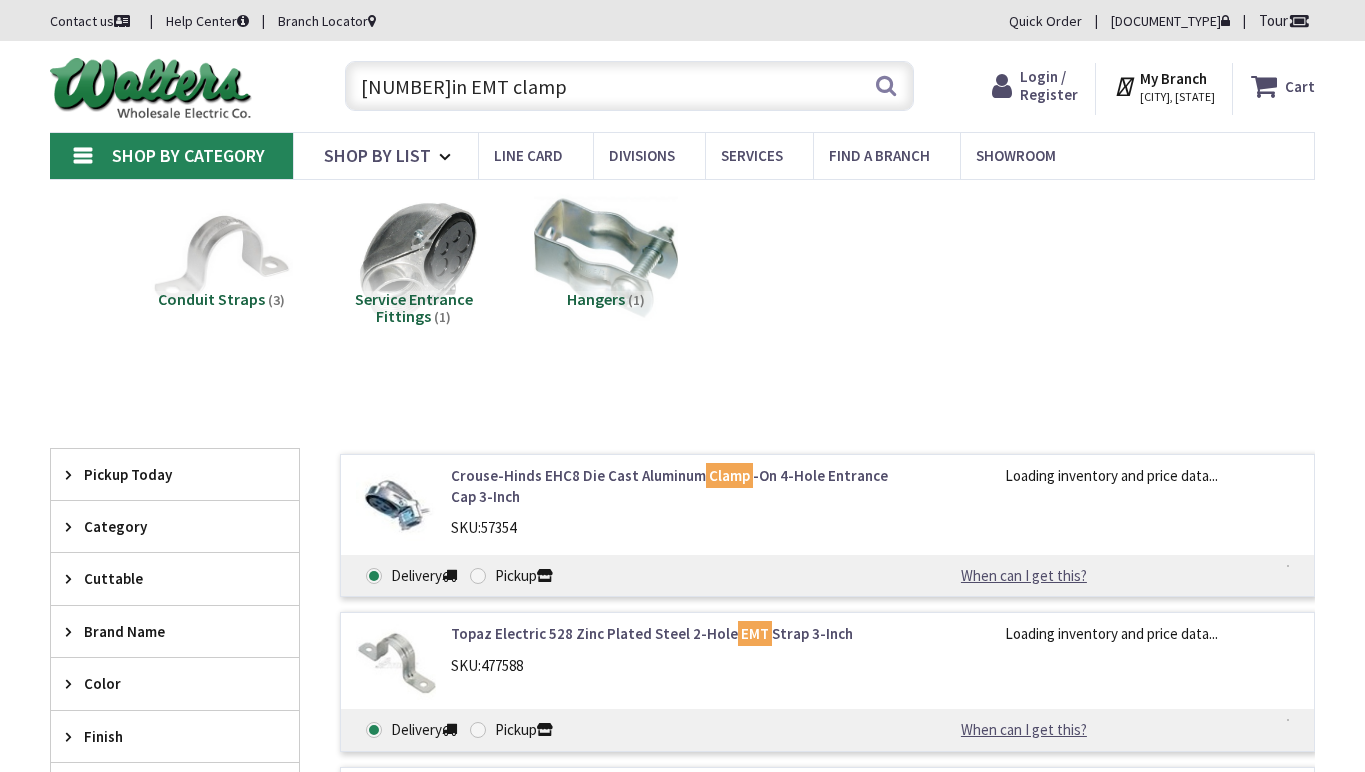 scroll, scrollTop: 0, scrollLeft: 0, axis: both 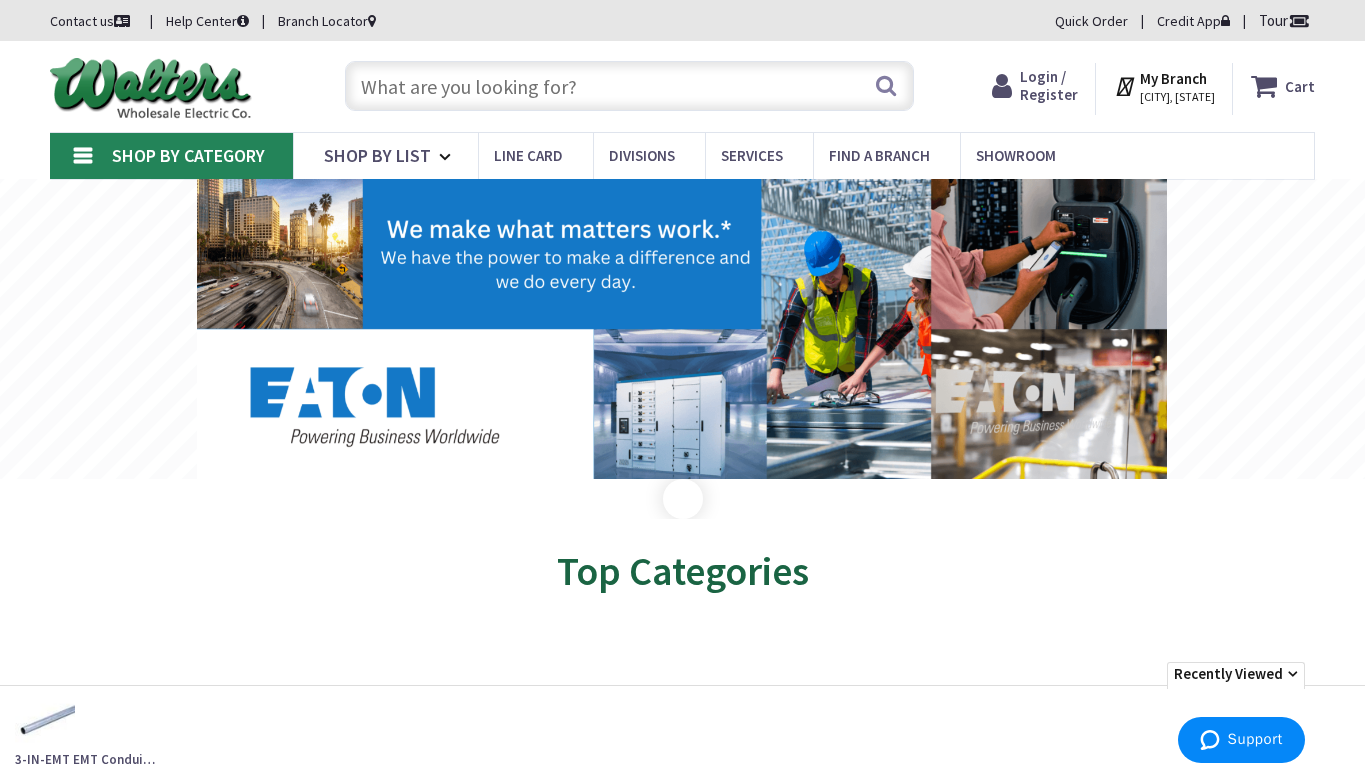 click at bounding box center (629, 86) 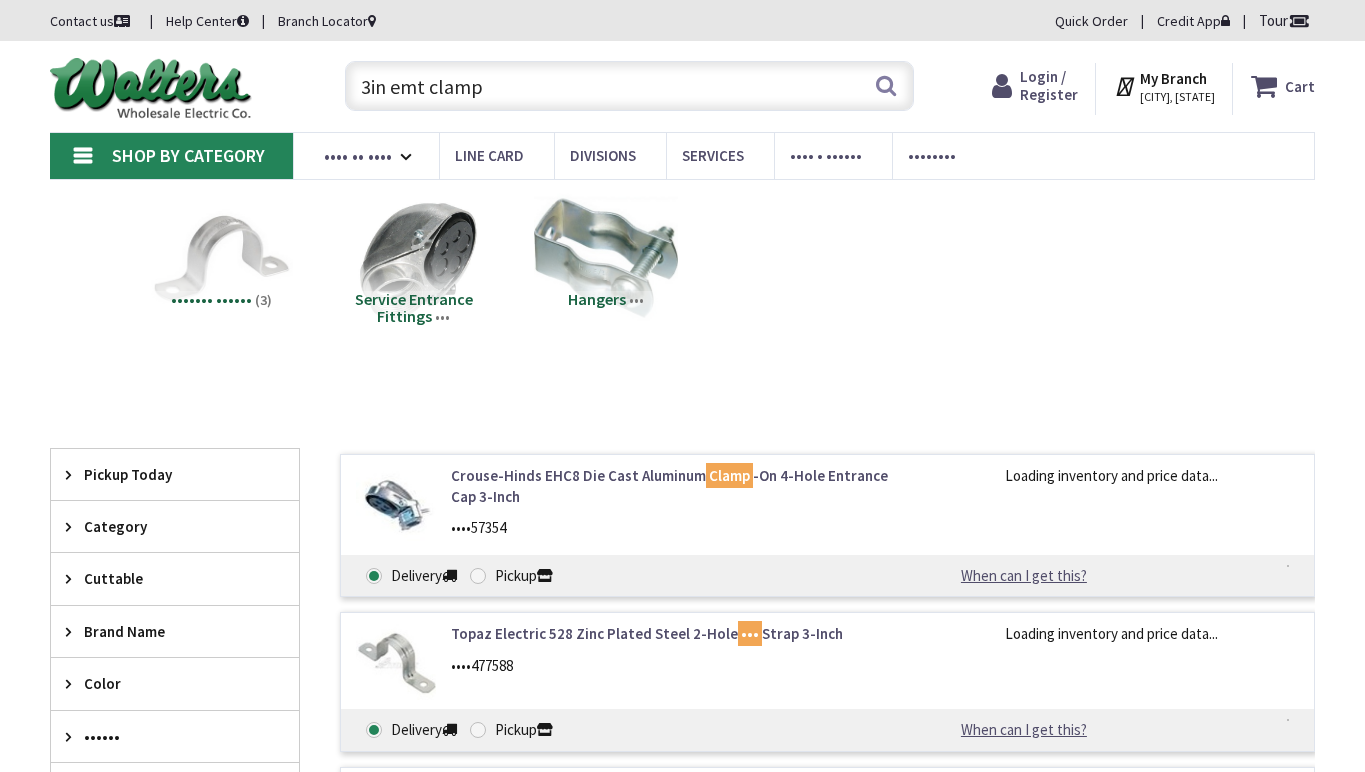scroll, scrollTop: 0, scrollLeft: 0, axis: both 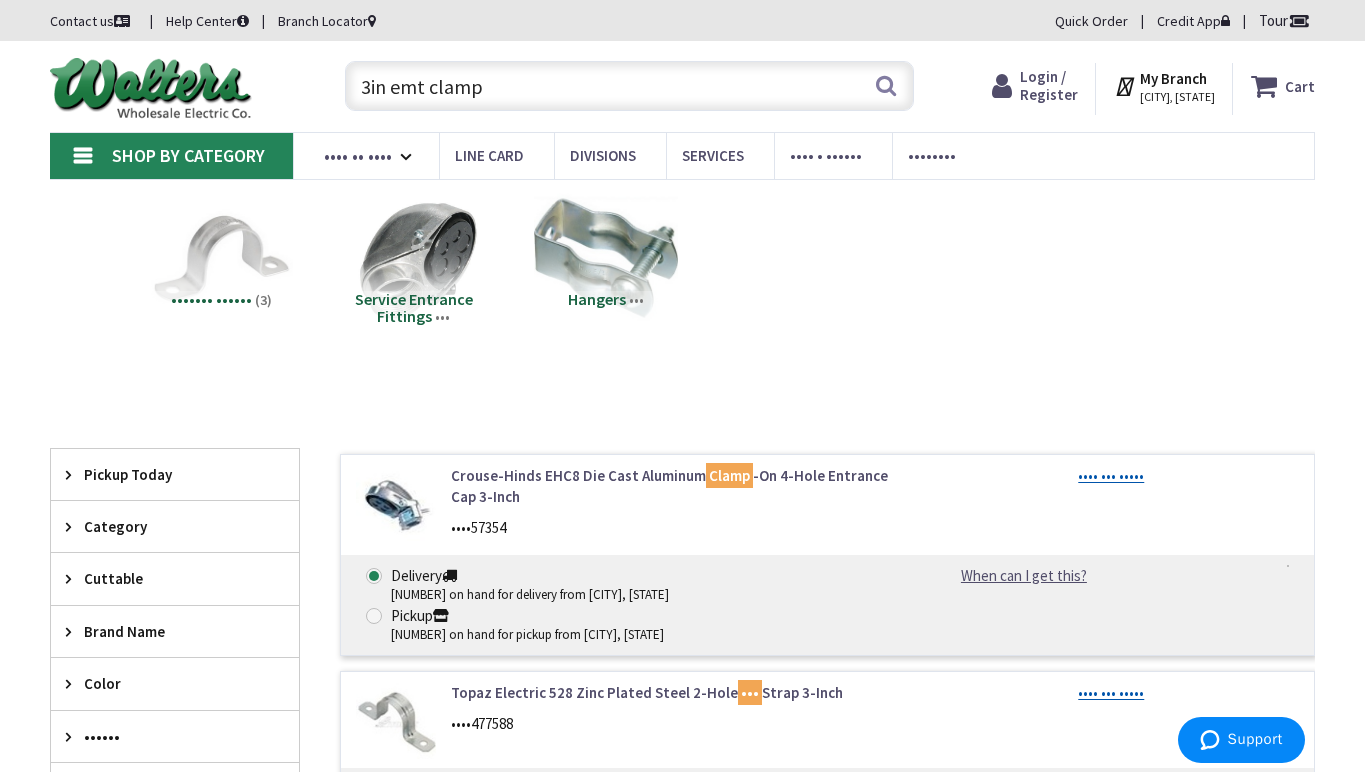 click on "3in emt clamp" at bounding box center (629, 86) 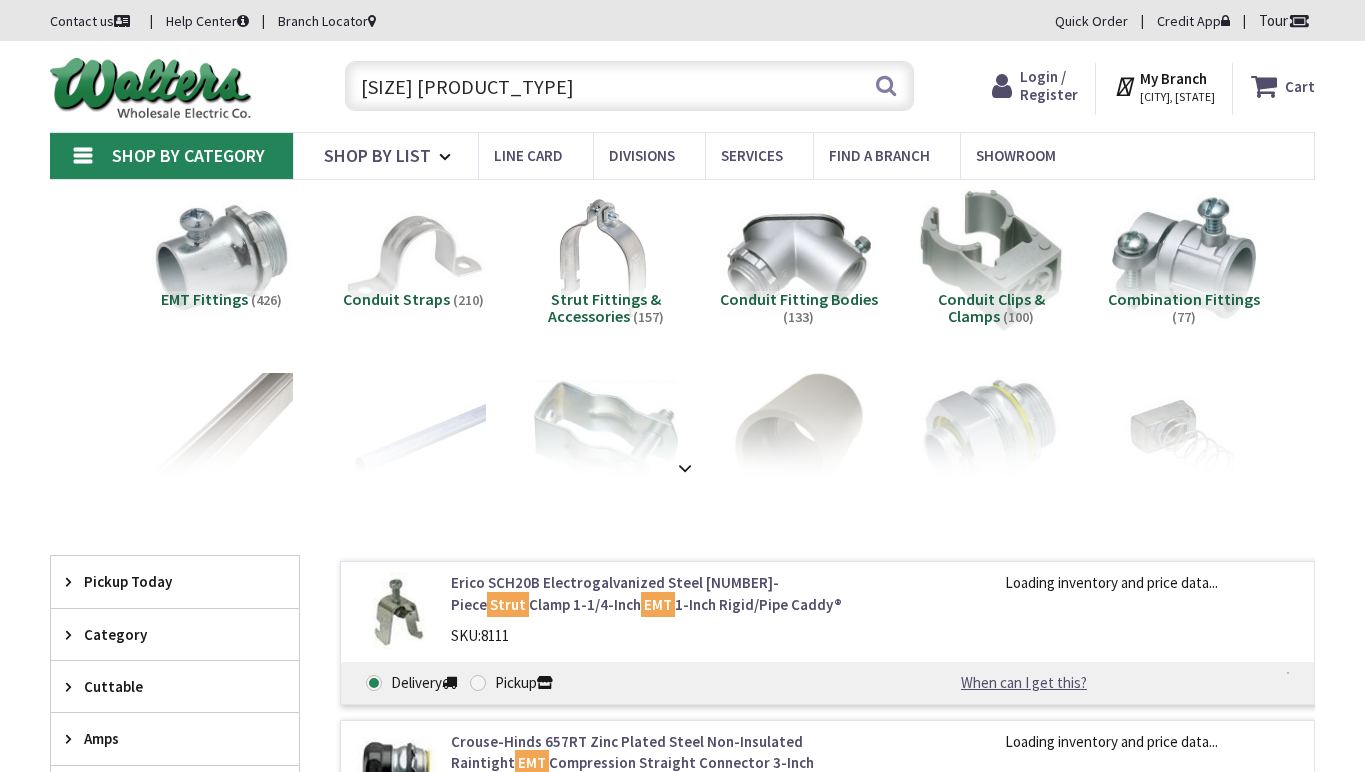 scroll, scrollTop: 354, scrollLeft: 0, axis: vertical 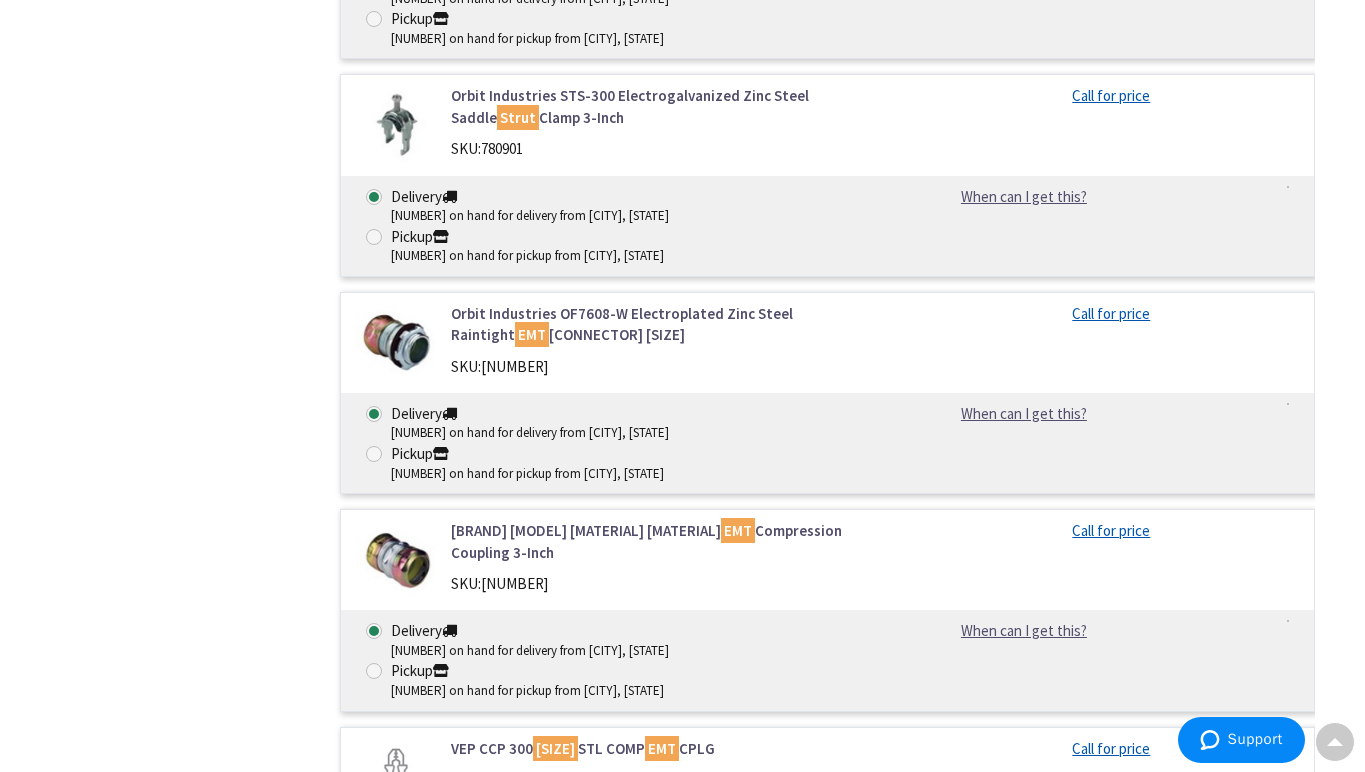 click on "Erico SCH56B Electrogalvanized Steel 1-Piece  Strut  Clamp 3-Inch  EMT /Rigid/Pipe Caddy®" at bounding box center [672, 971] 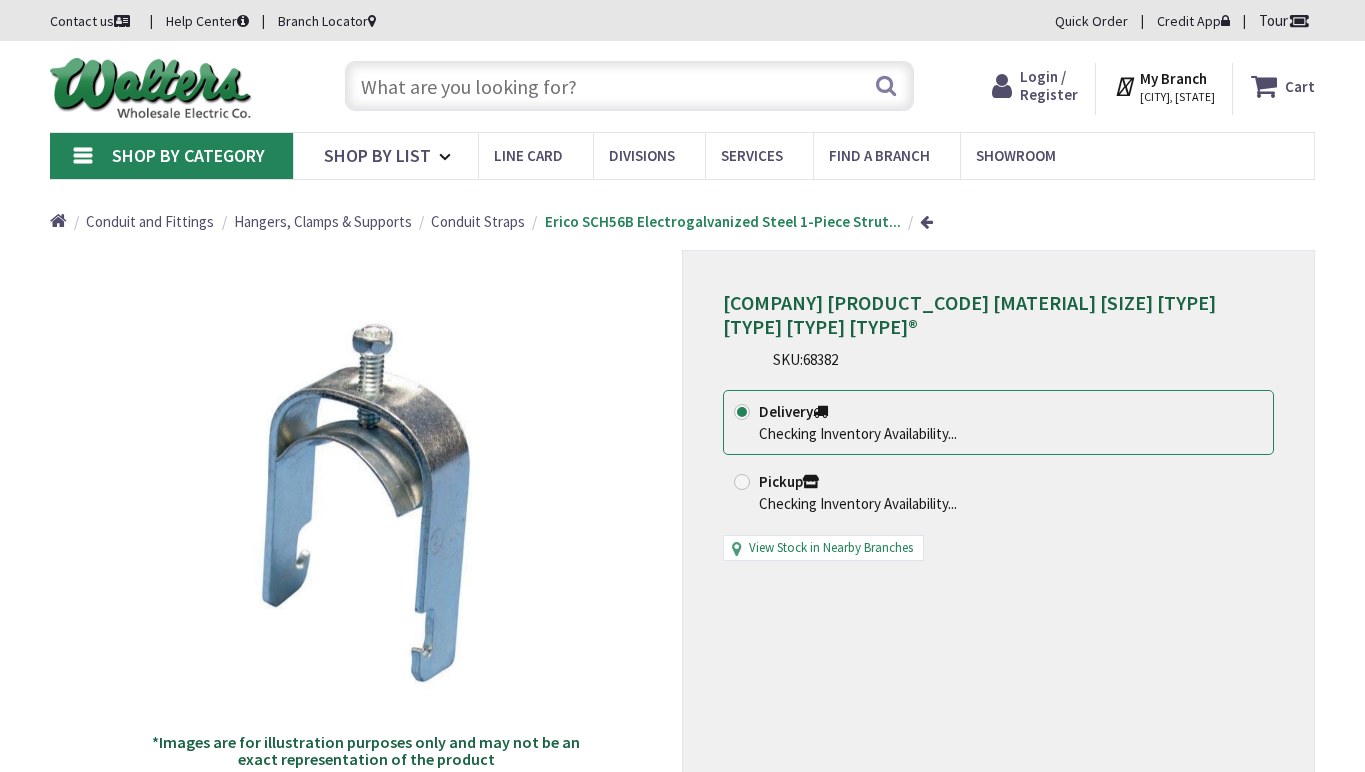 scroll, scrollTop: 0, scrollLeft: 0, axis: both 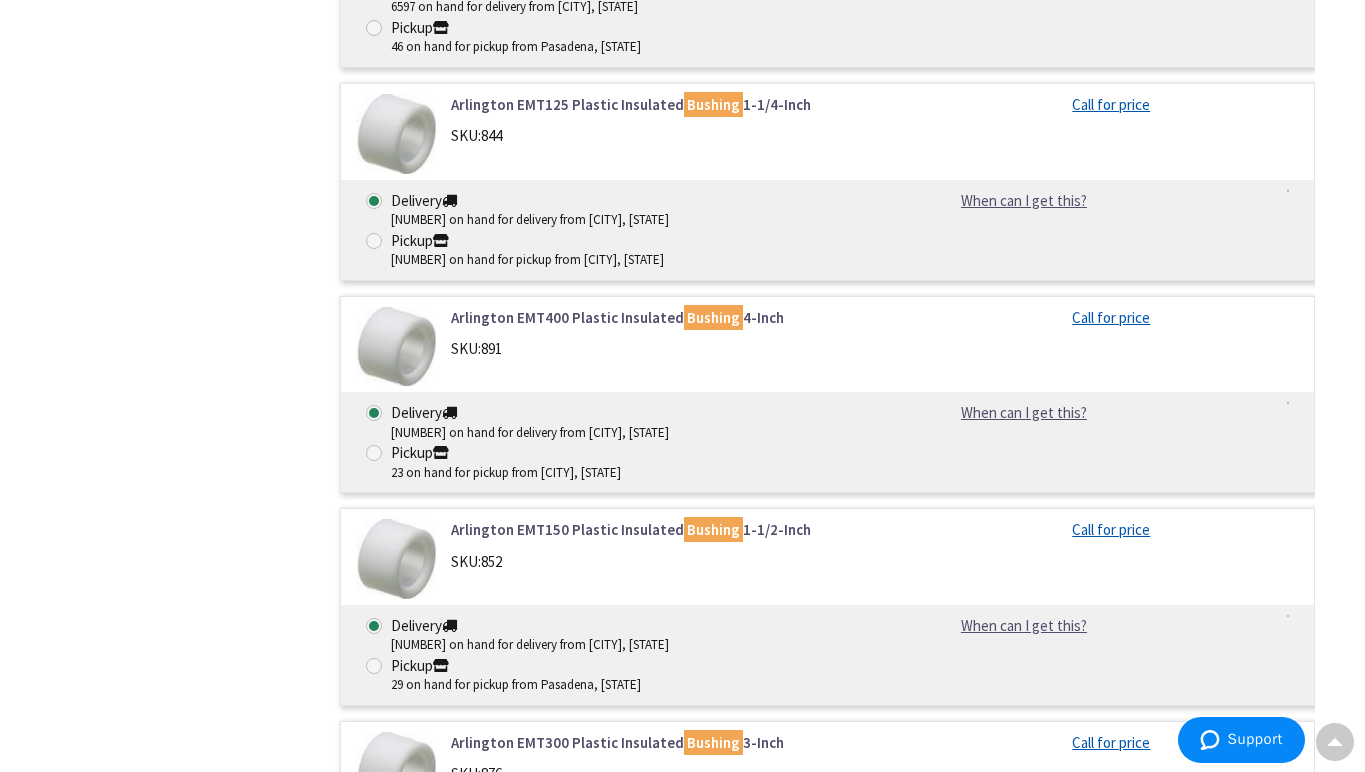 click on "Arlington EMT75 Plastic Insulated  Bushing  3/4-Inch
SKU:  818
Call for price
Delivery
12537 on hand for delivery from Brea, CA" at bounding box center [807, 273] 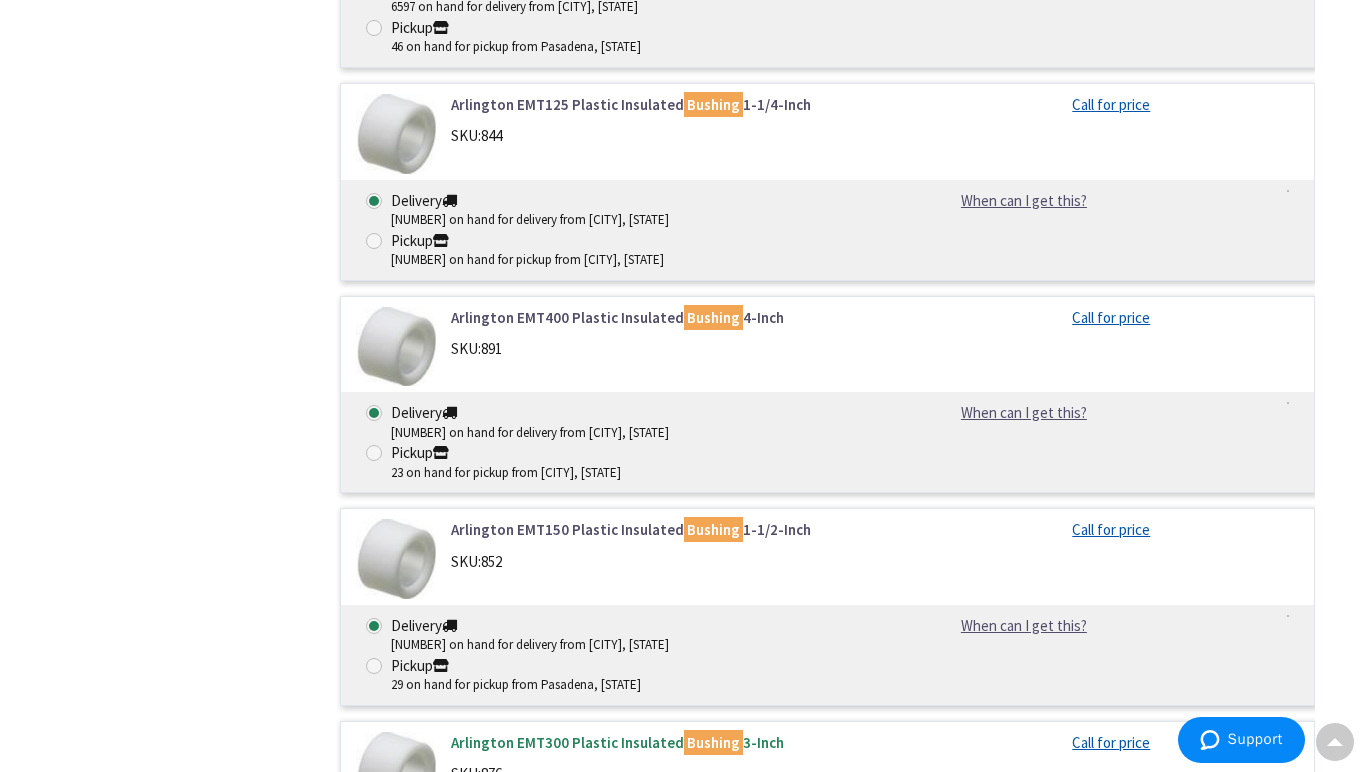 click on "Arlington EMT300 Plastic Insulated  Bushing  3-Inch" at bounding box center [672, 742] 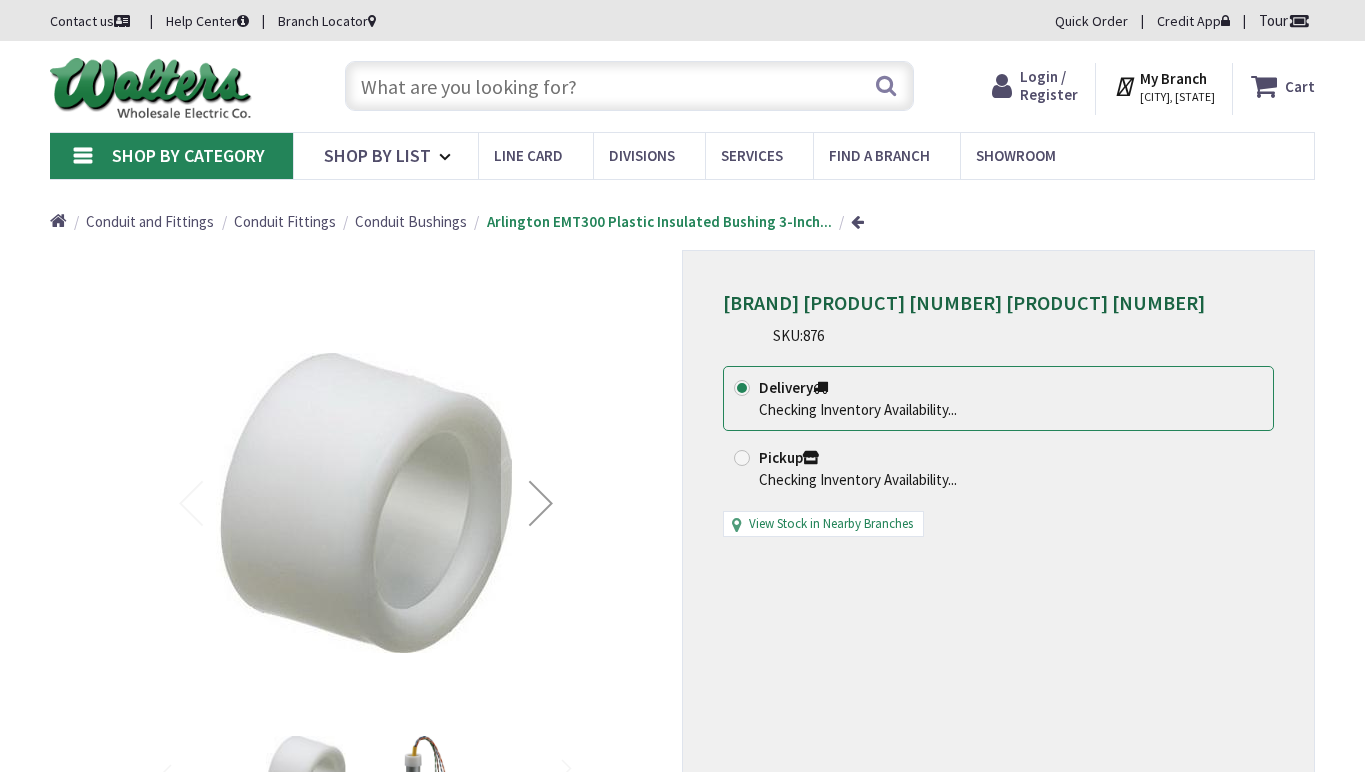 scroll, scrollTop: 0, scrollLeft: 0, axis: both 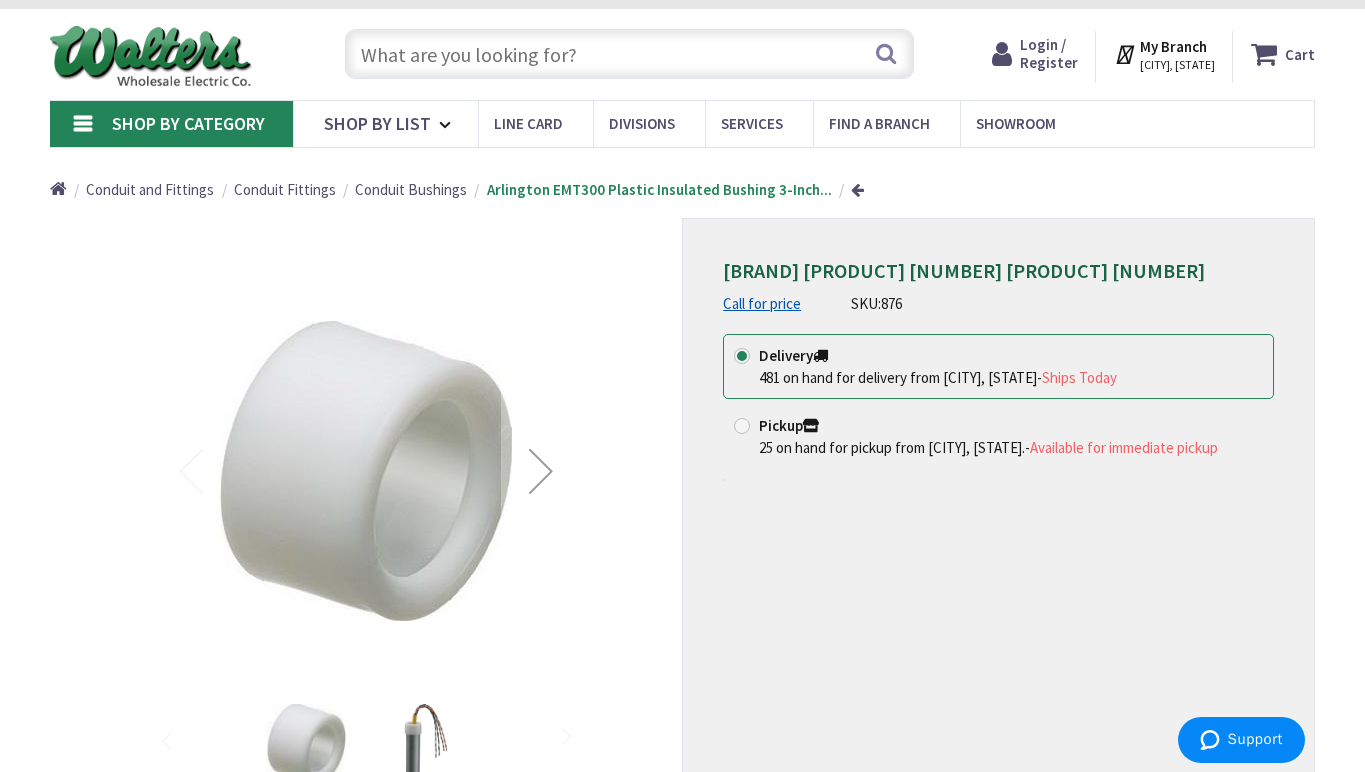 click at bounding box center (629, 54) 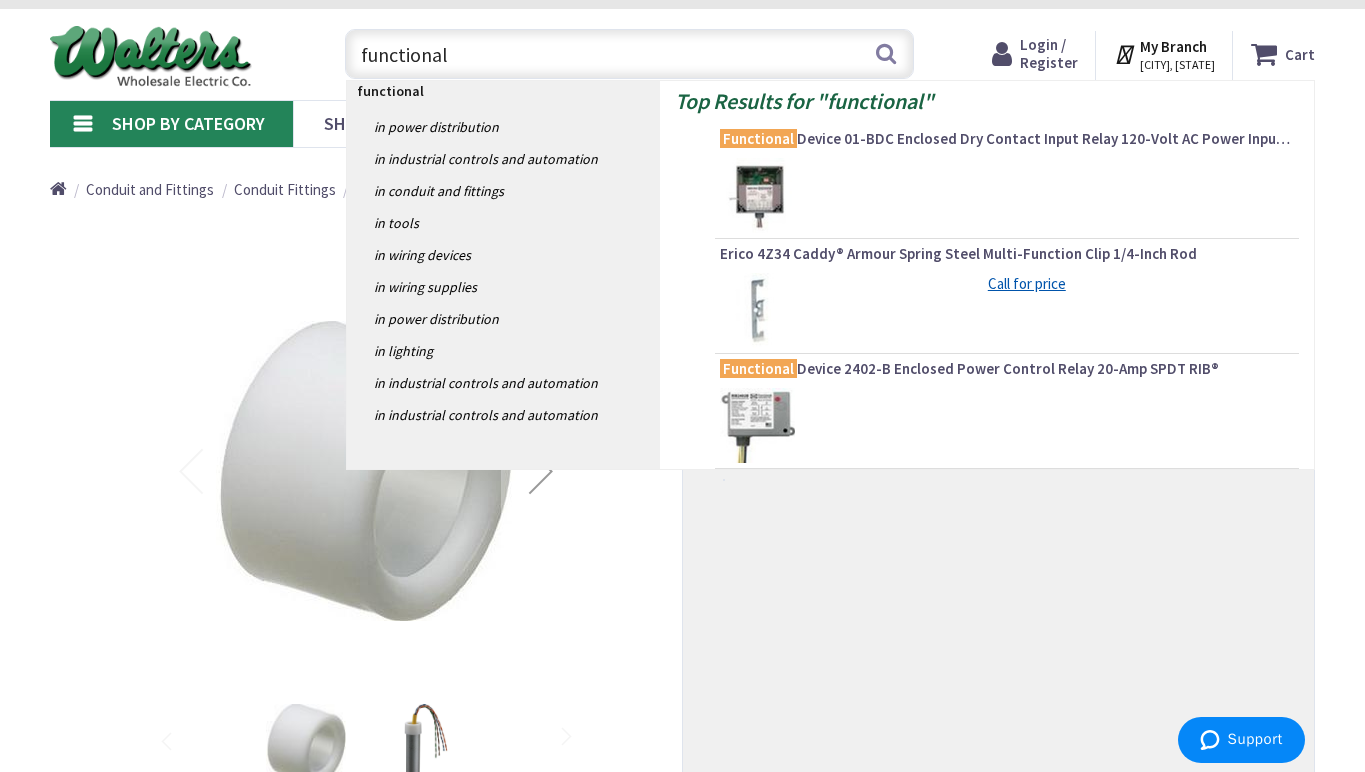 click on "functional" at bounding box center (629, 54) 